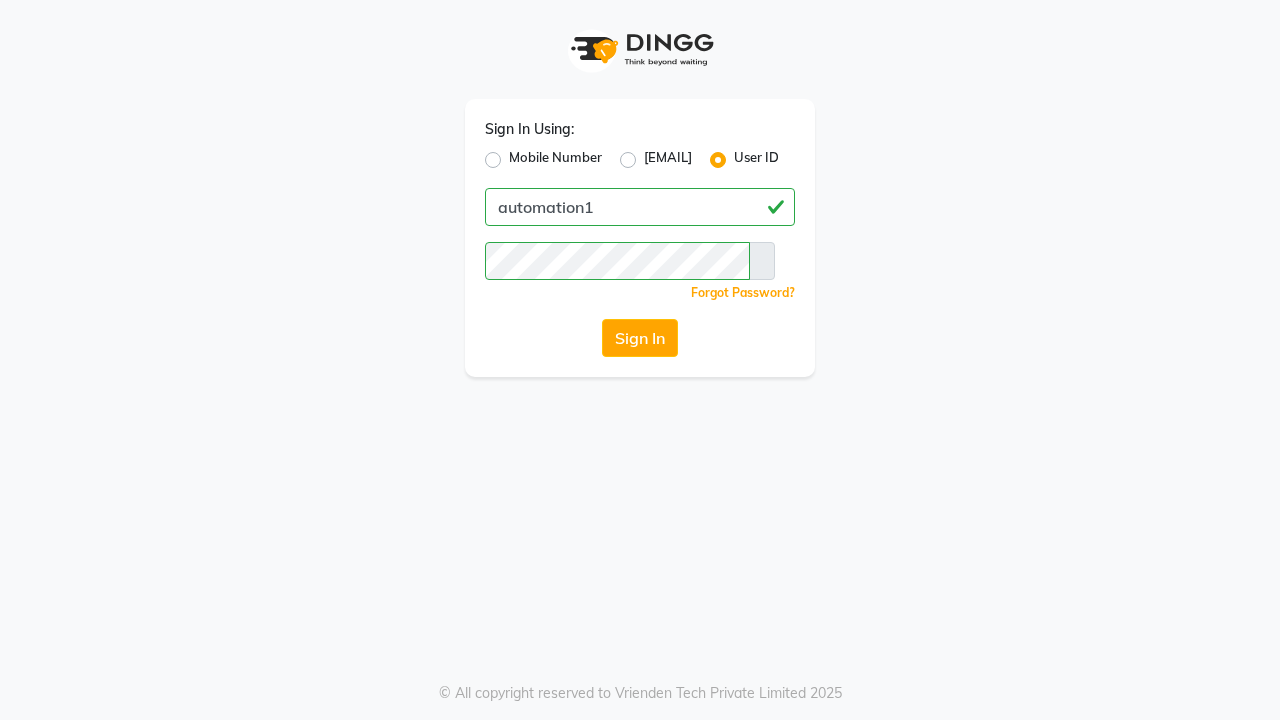 scroll, scrollTop: 0, scrollLeft: 0, axis: both 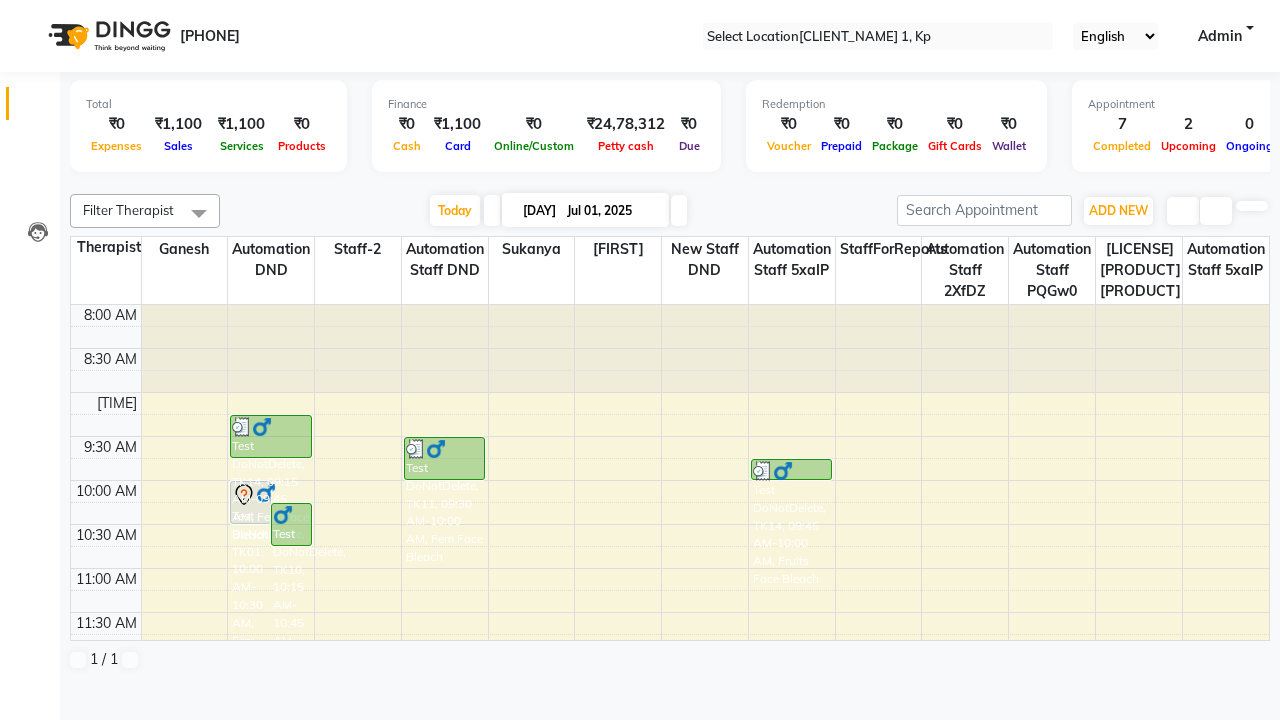 click at bounding box center [31, 8] 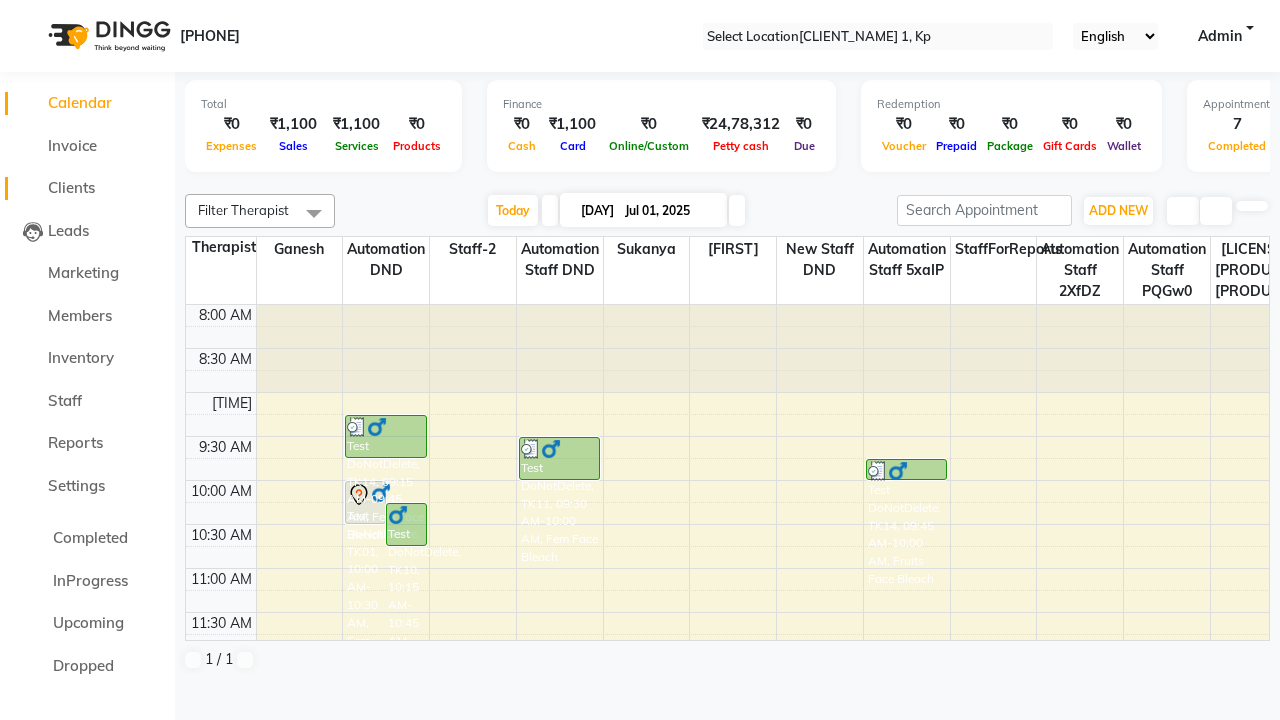 click on "Clients" at bounding box center [71, 187] 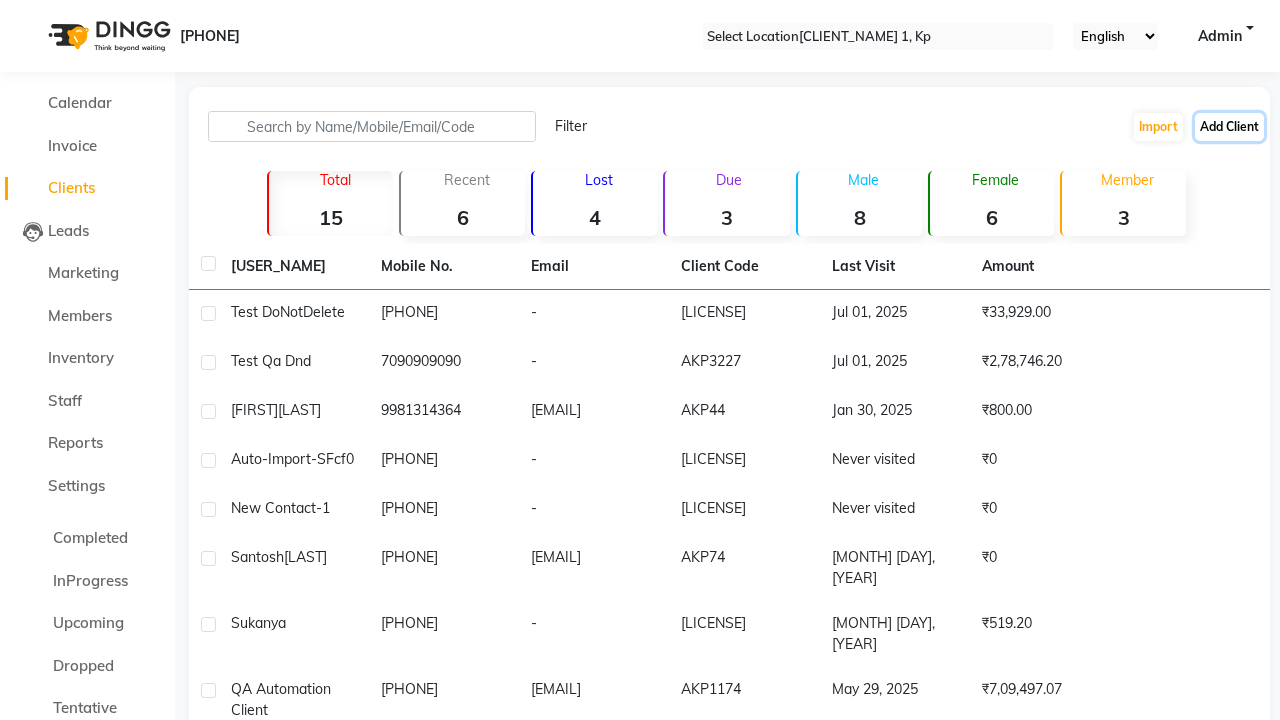 click on "Add Client" at bounding box center [1229, 127] 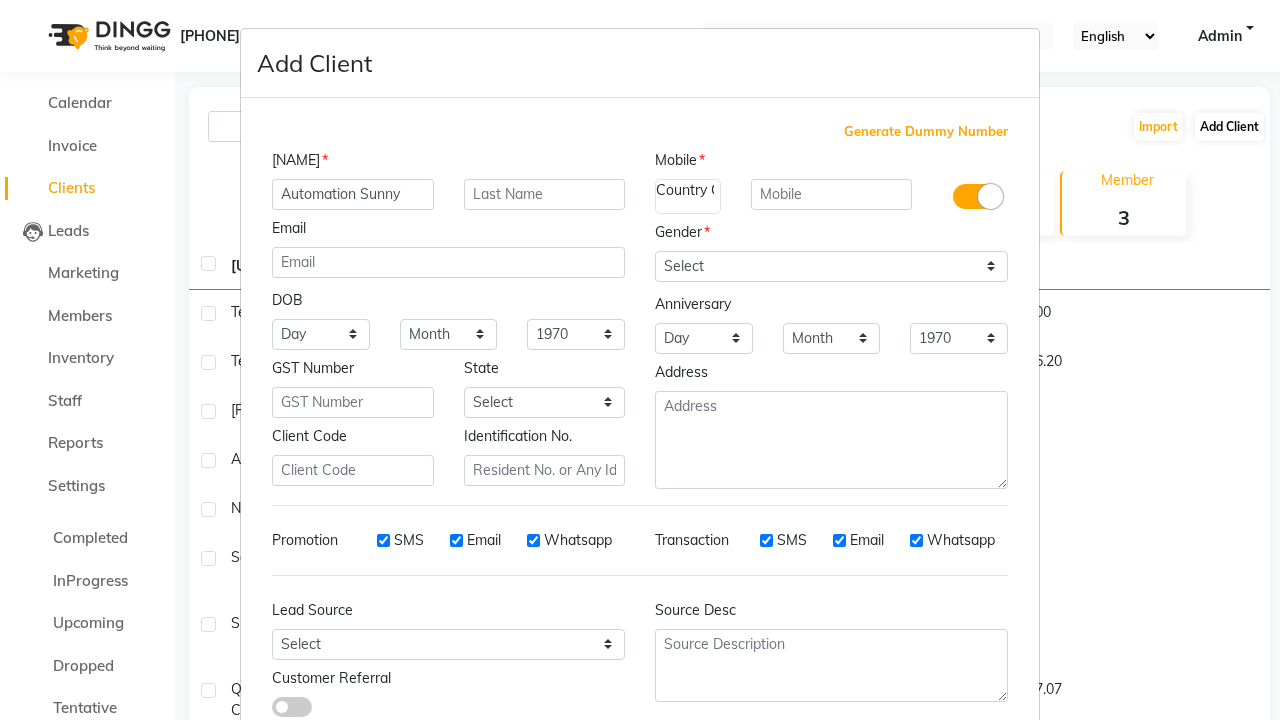 type on "Automation Sunny" 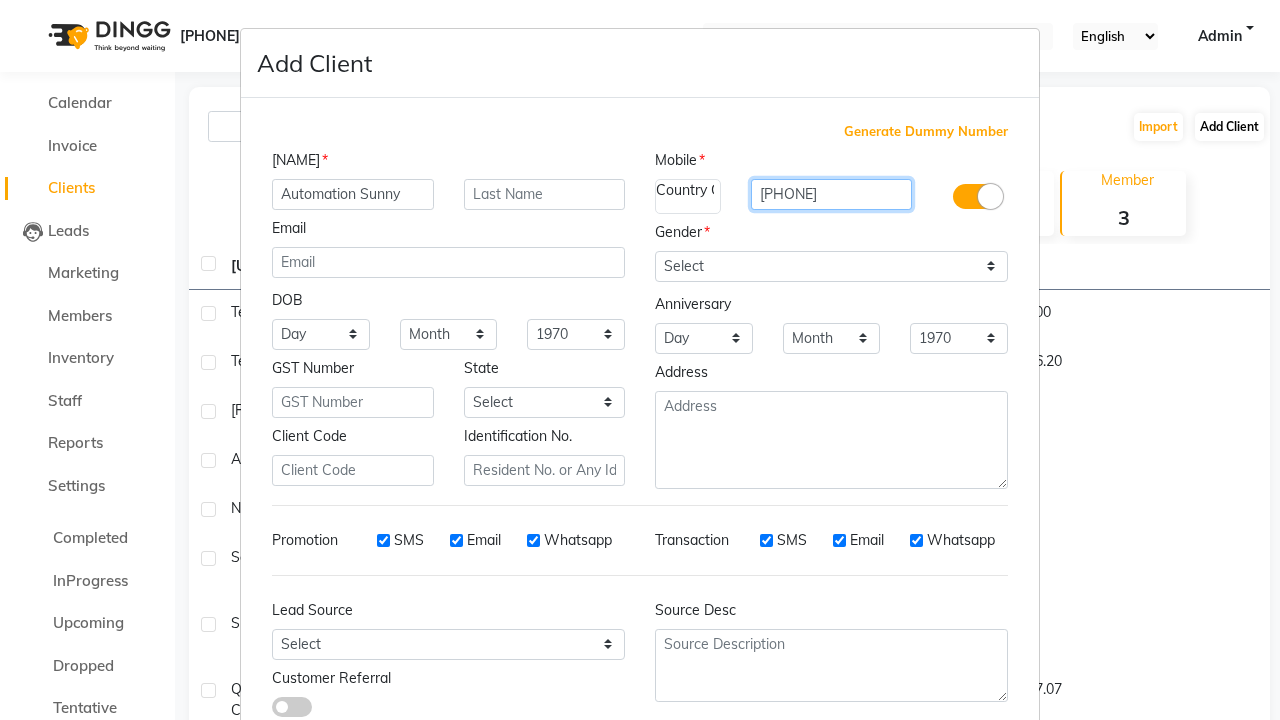 type on "[PHONE]" 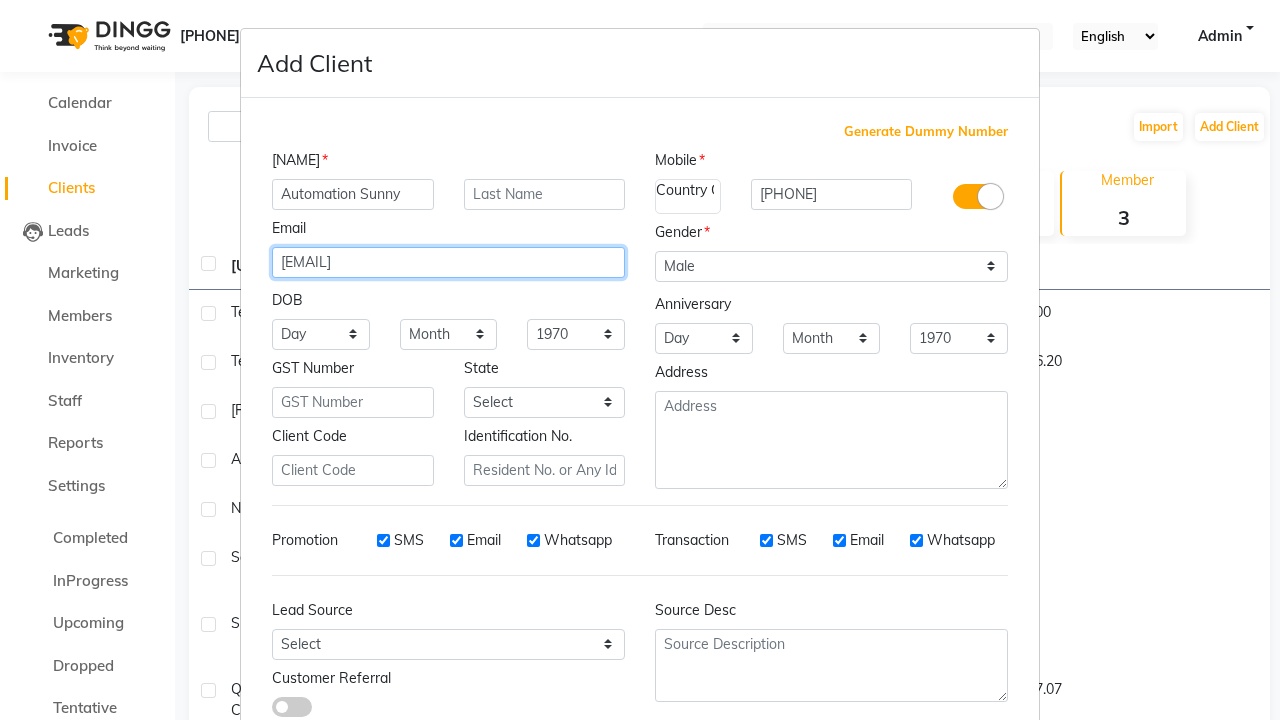 type on "[EMAIL]" 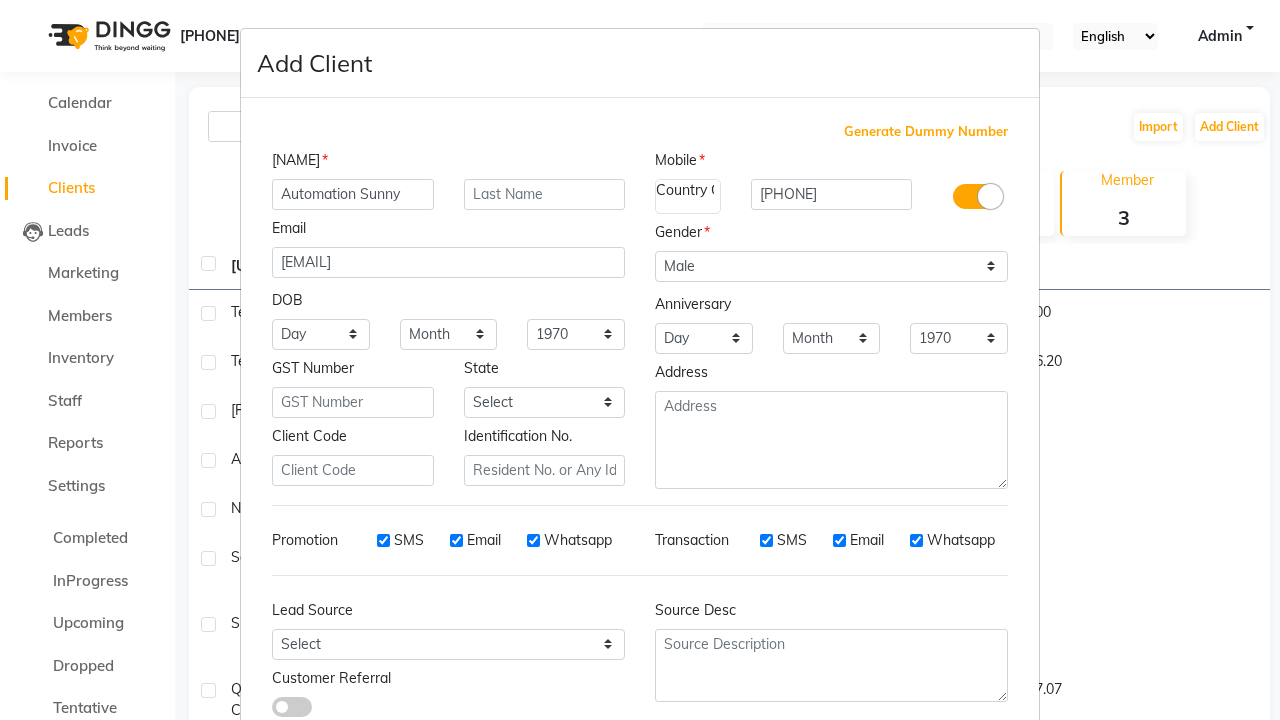 click on "Add" at bounding box center (910, 786) 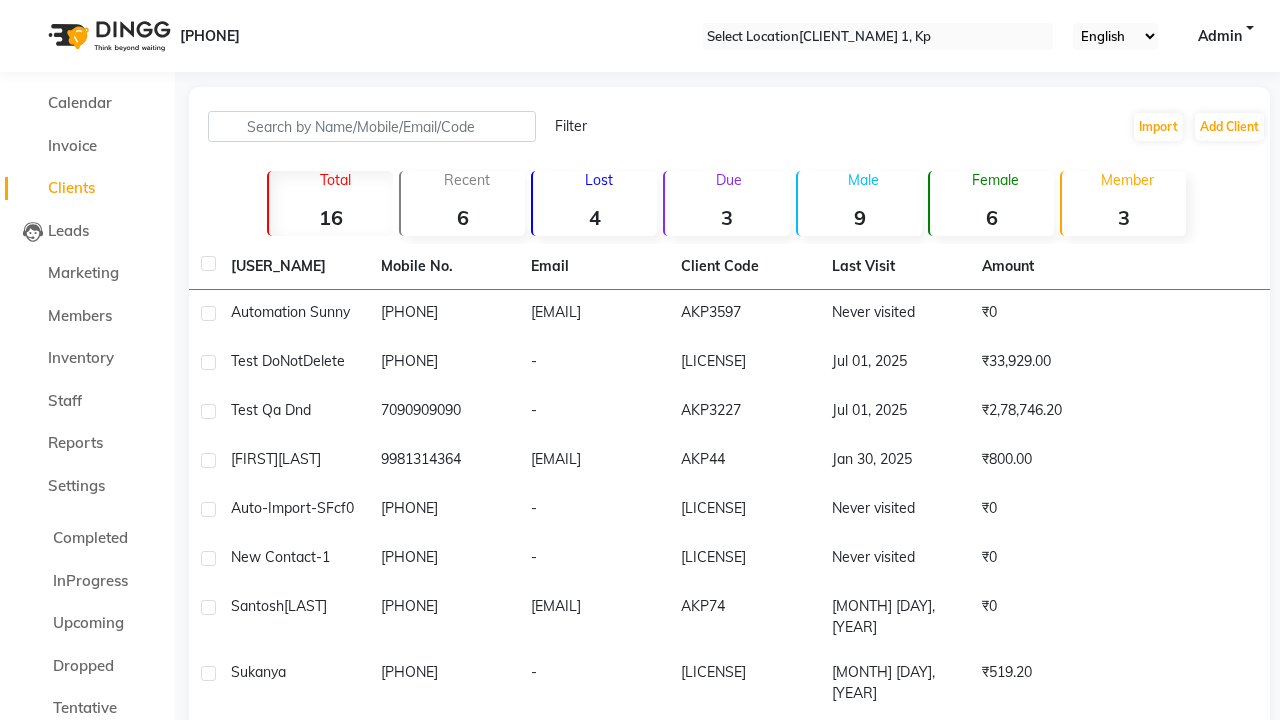 click on "Successfully created new user." at bounding box center [640, 948] 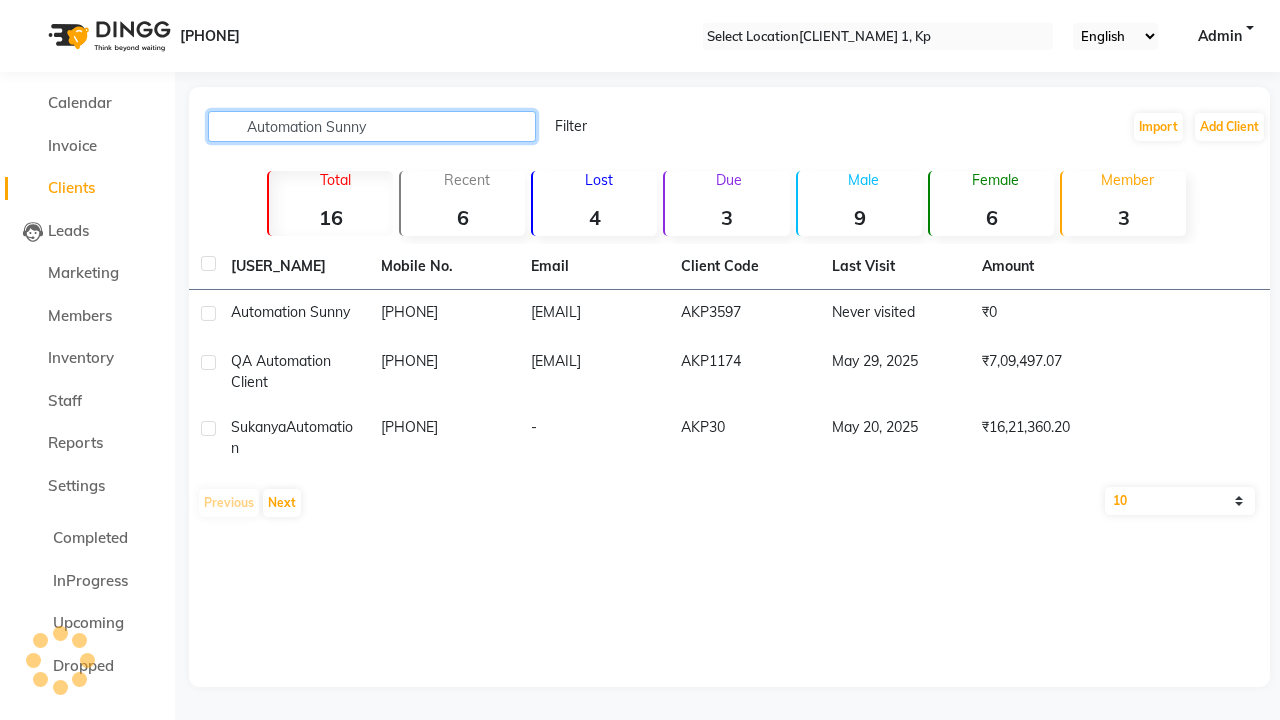 type on "Automation Sunny" 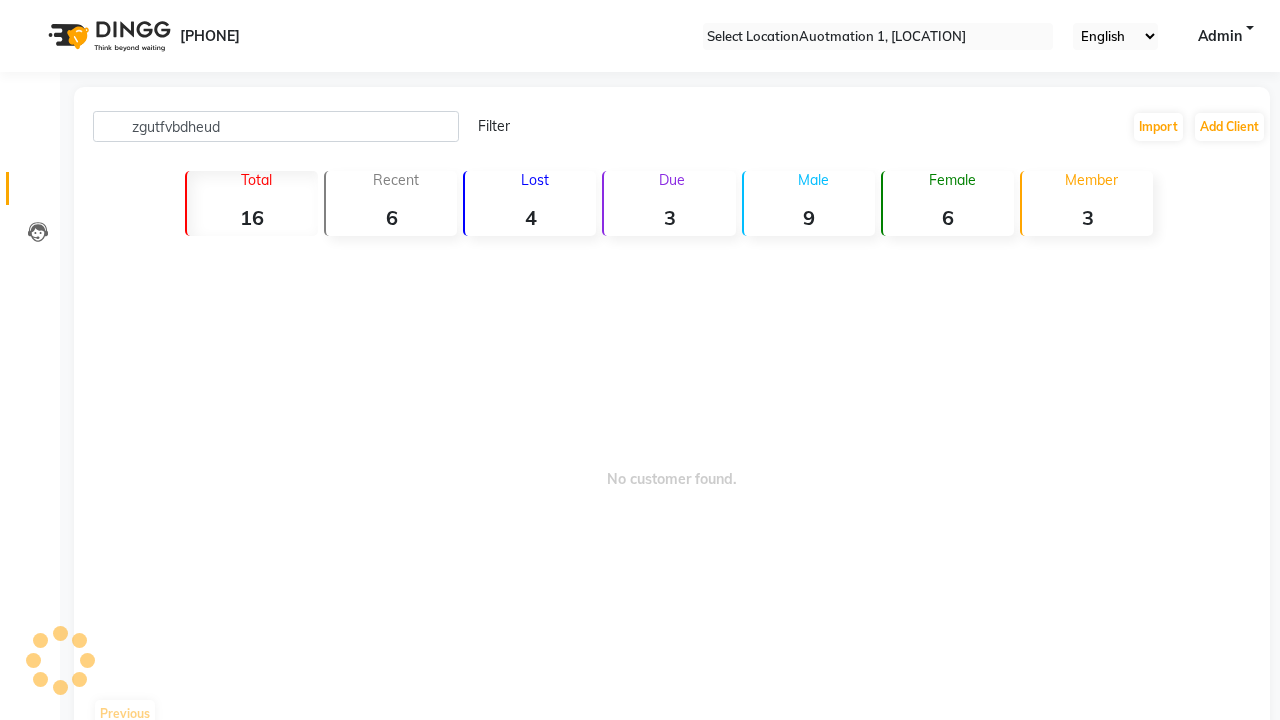 scroll, scrollTop: 0, scrollLeft: 0, axis: both 